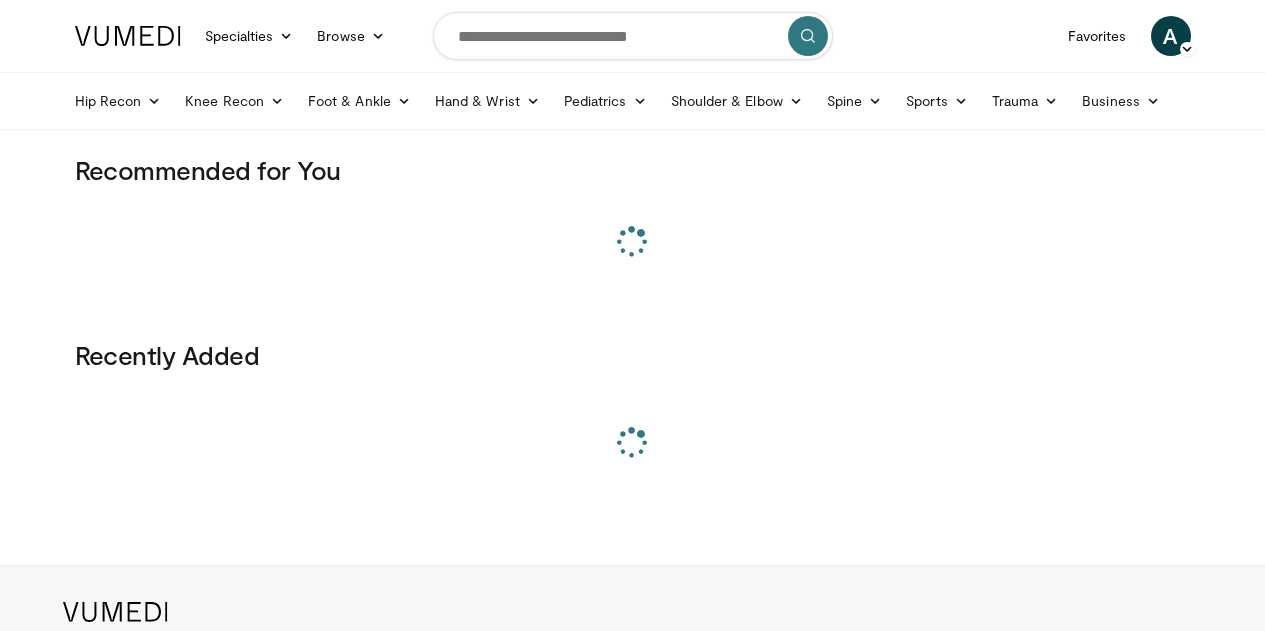 scroll, scrollTop: 0, scrollLeft: 0, axis: both 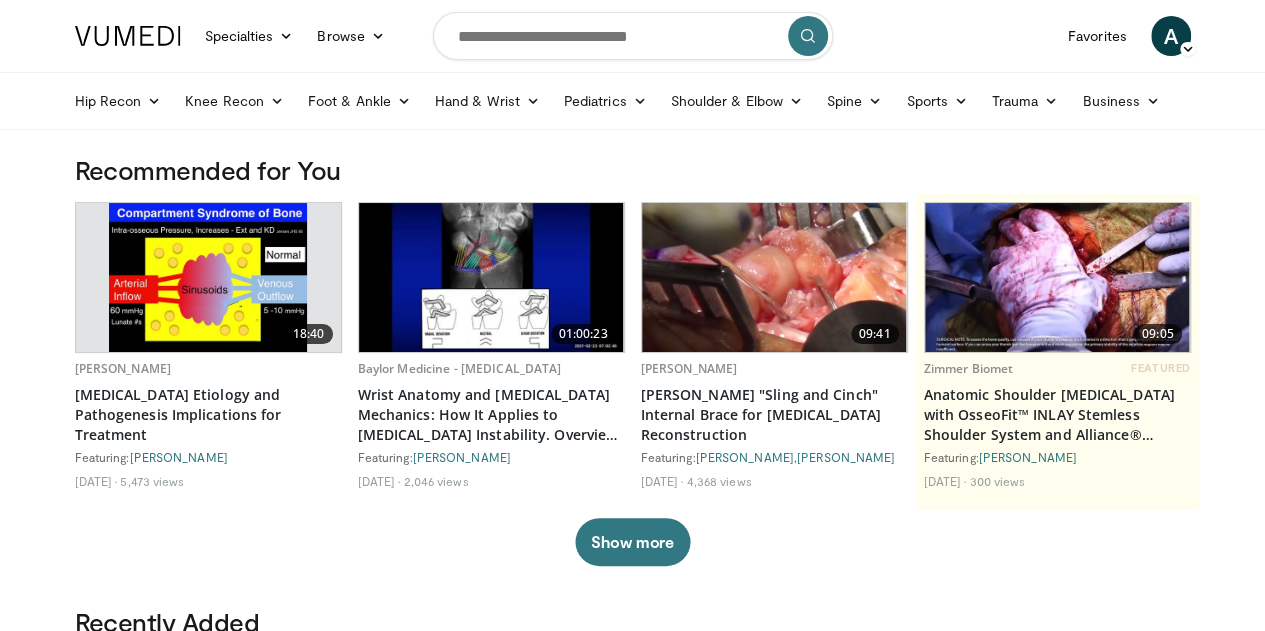 click at bounding box center [633, 36] 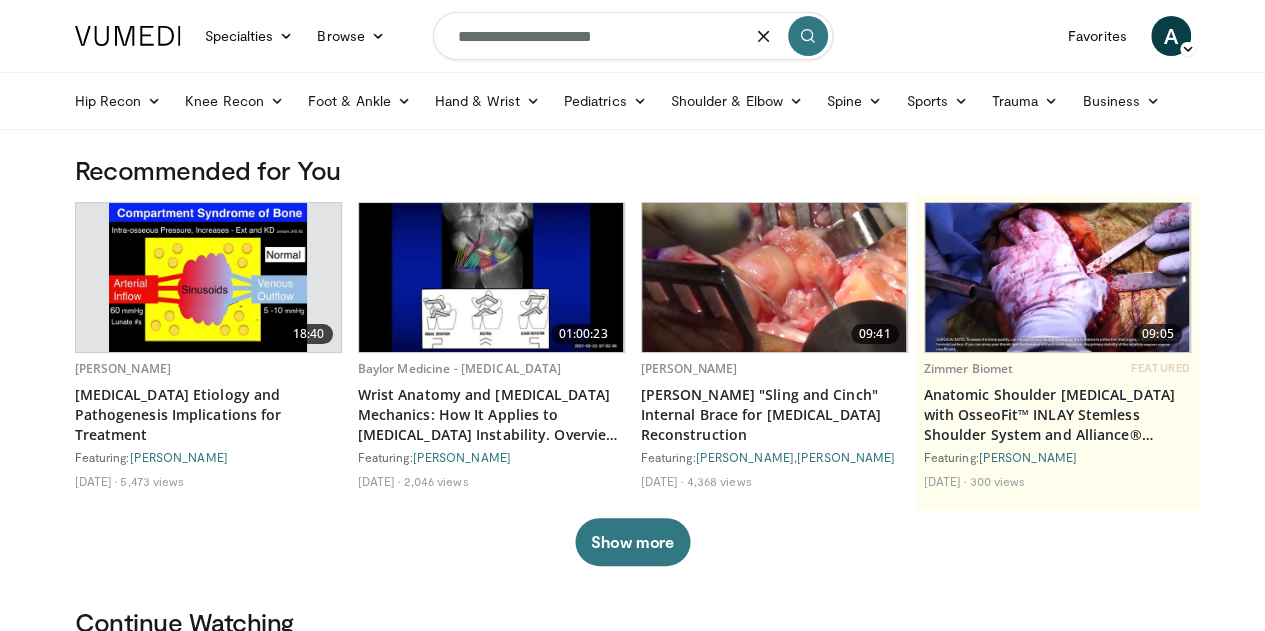 type on "**********" 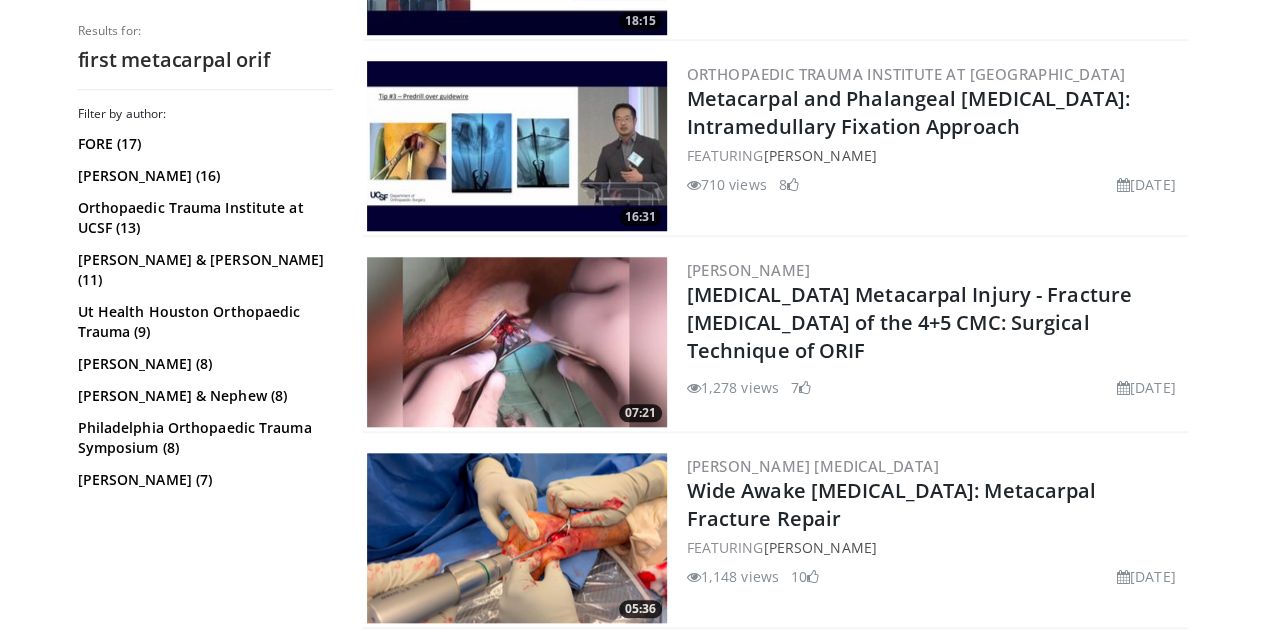 scroll, scrollTop: 755, scrollLeft: 0, axis: vertical 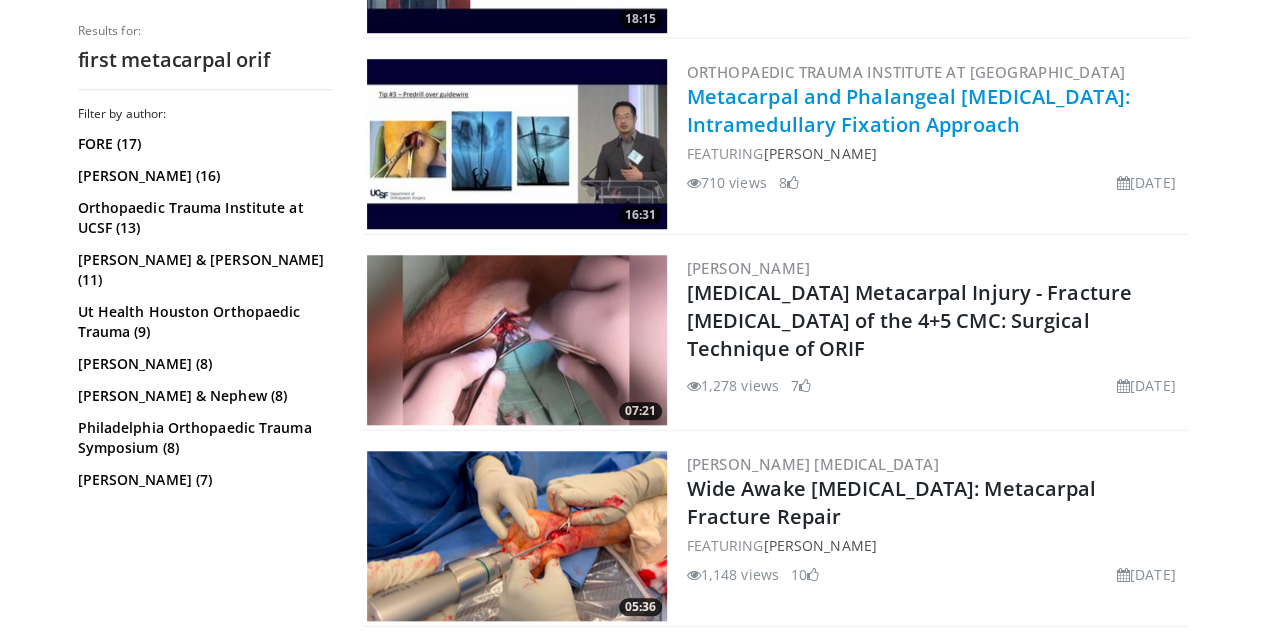 click on "Metacarpal and Phalangeal Fractures: Intramedullary Fixation Approach" at bounding box center [908, 110] 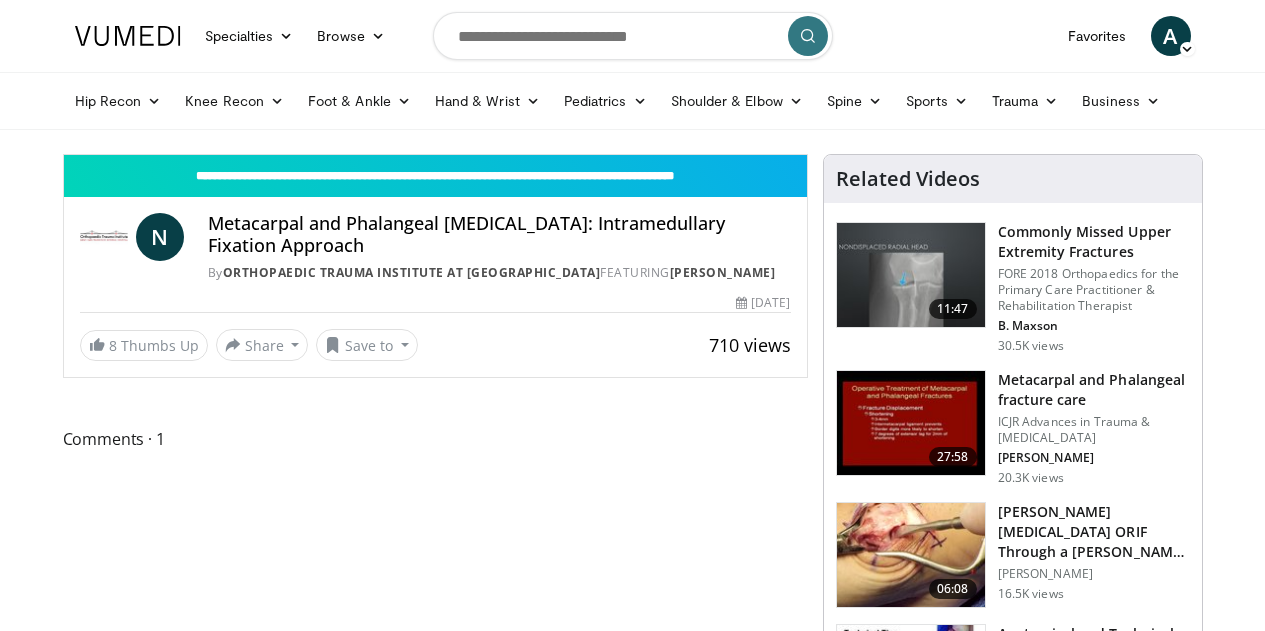 scroll, scrollTop: 0, scrollLeft: 0, axis: both 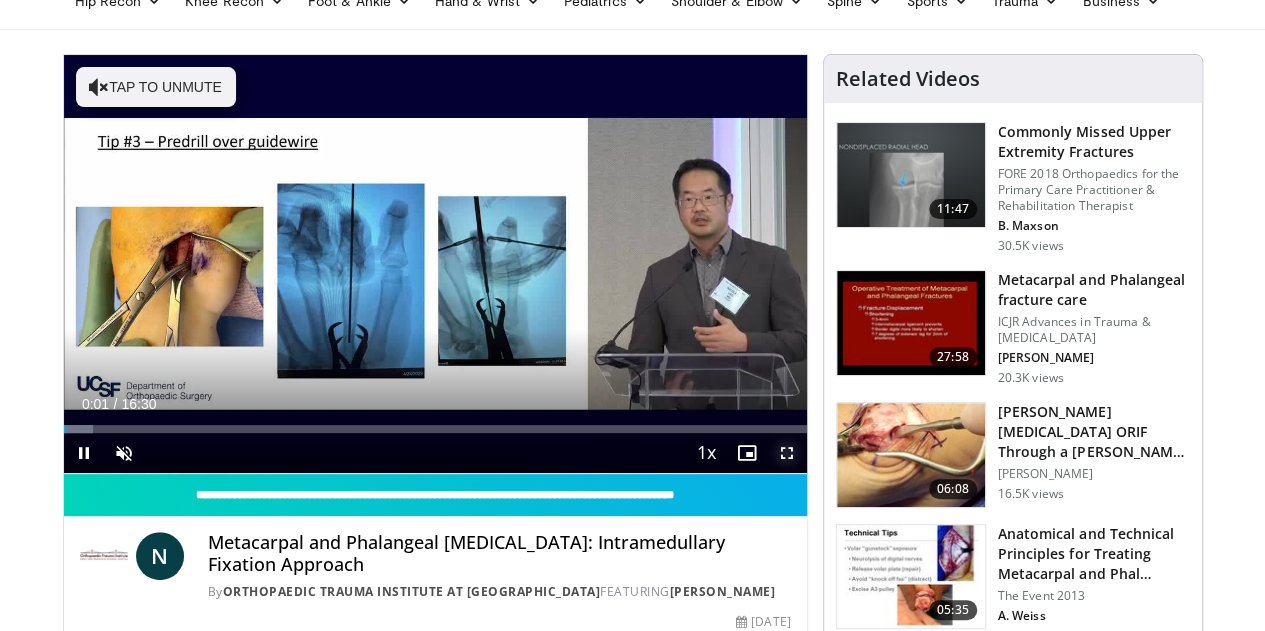 click at bounding box center (787, 453) 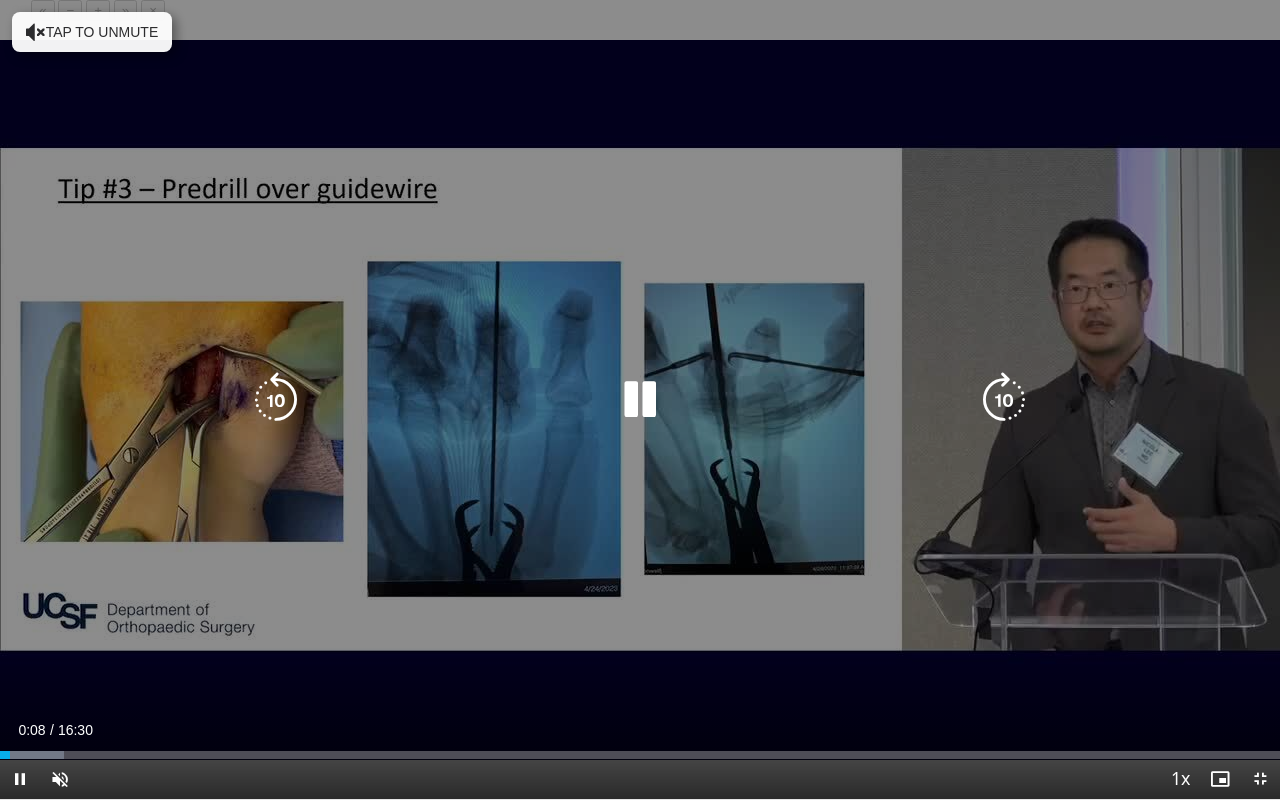 click on "Tap to unmute" at bounding box center (92, 32) 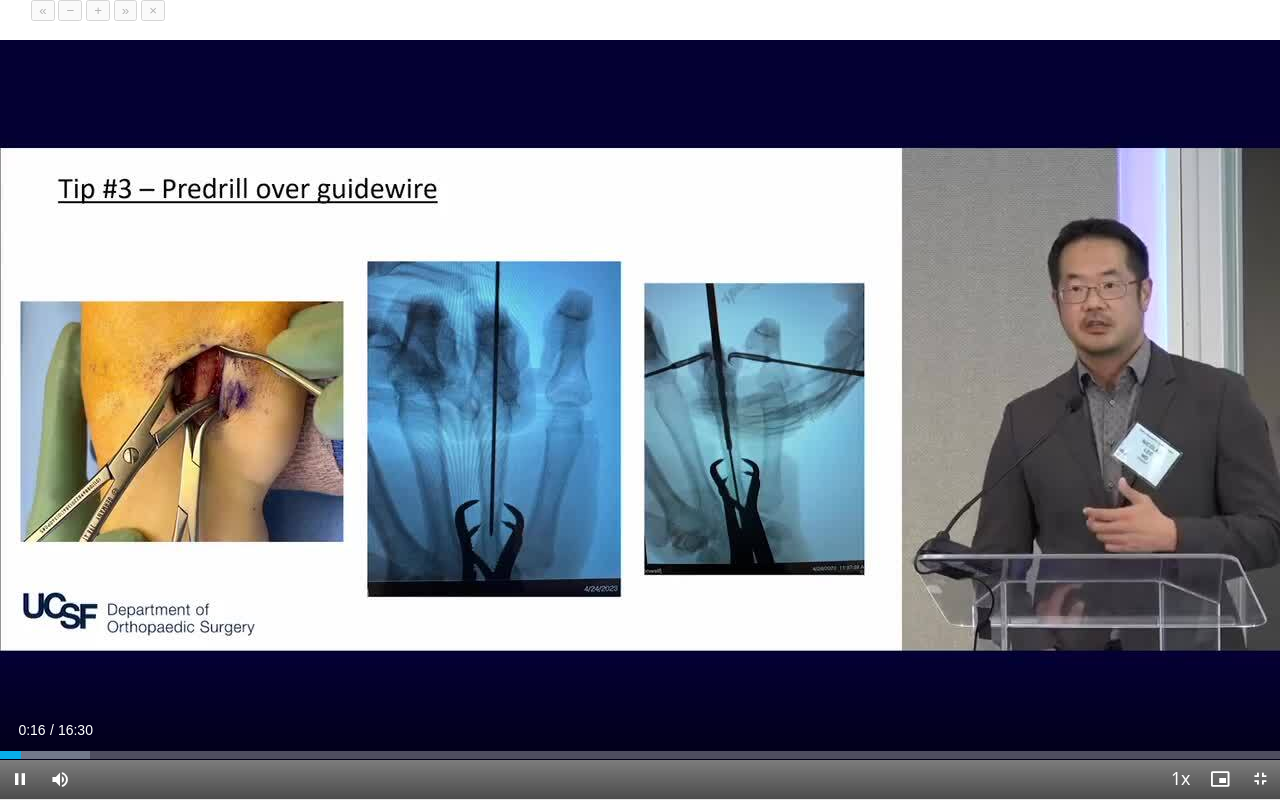 click on "+" at bounding box center (98, 10) 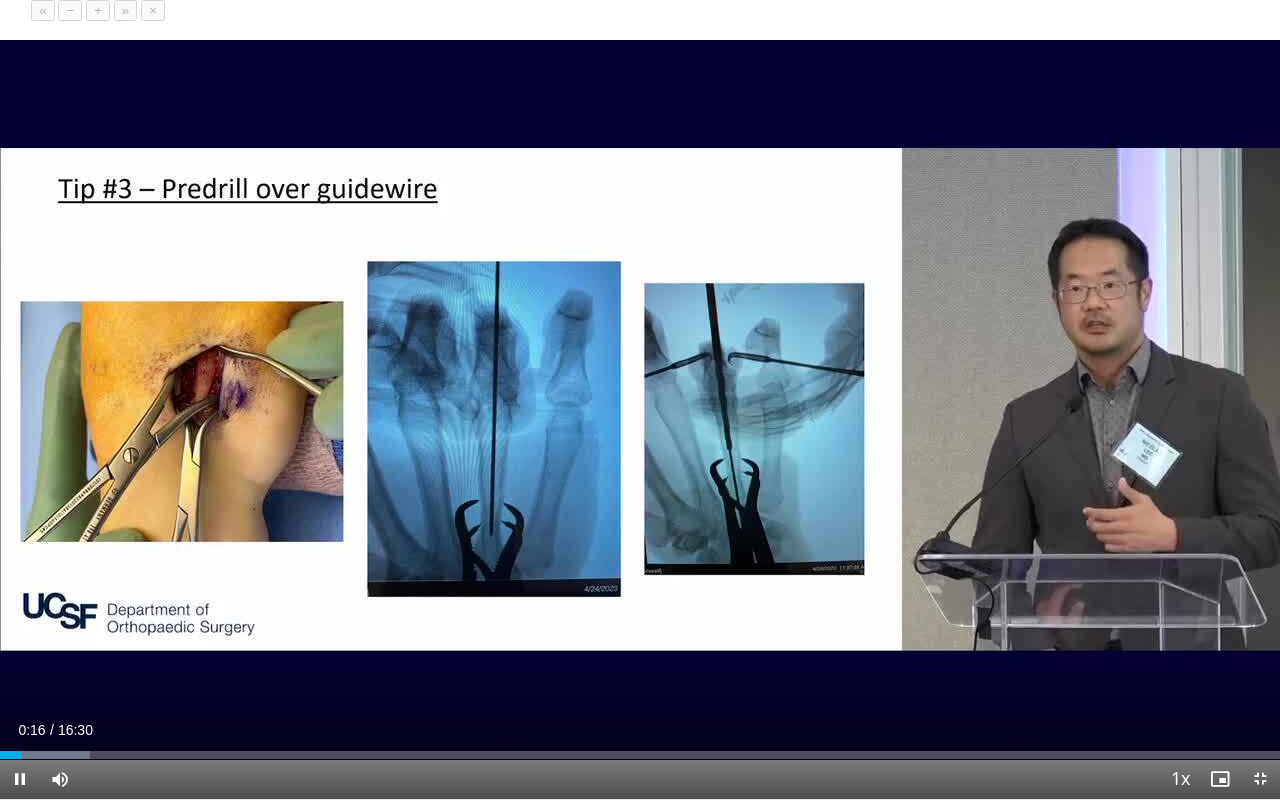 click on "+" at bounding box center (98, 10) 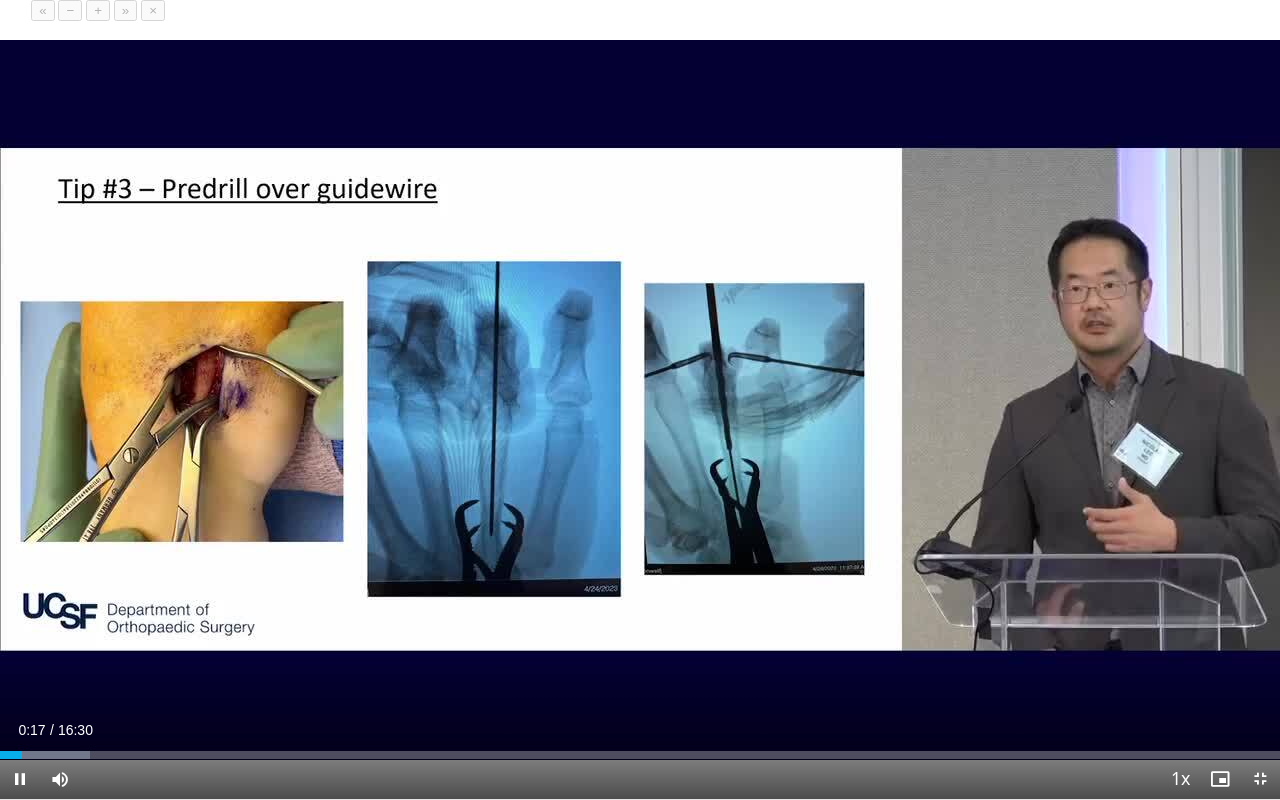 click on "+" at bounding box center (98, 10) 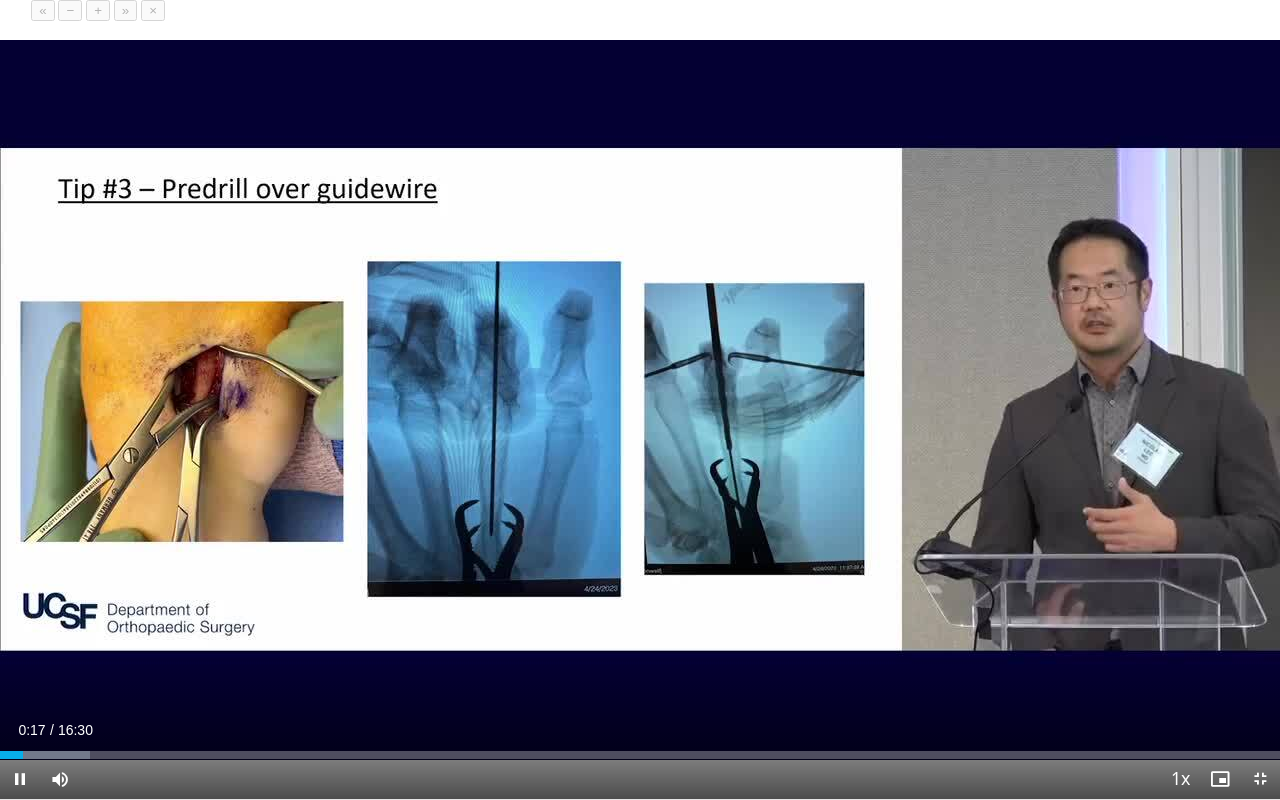 click on "+" at bounding box center [98, 10] 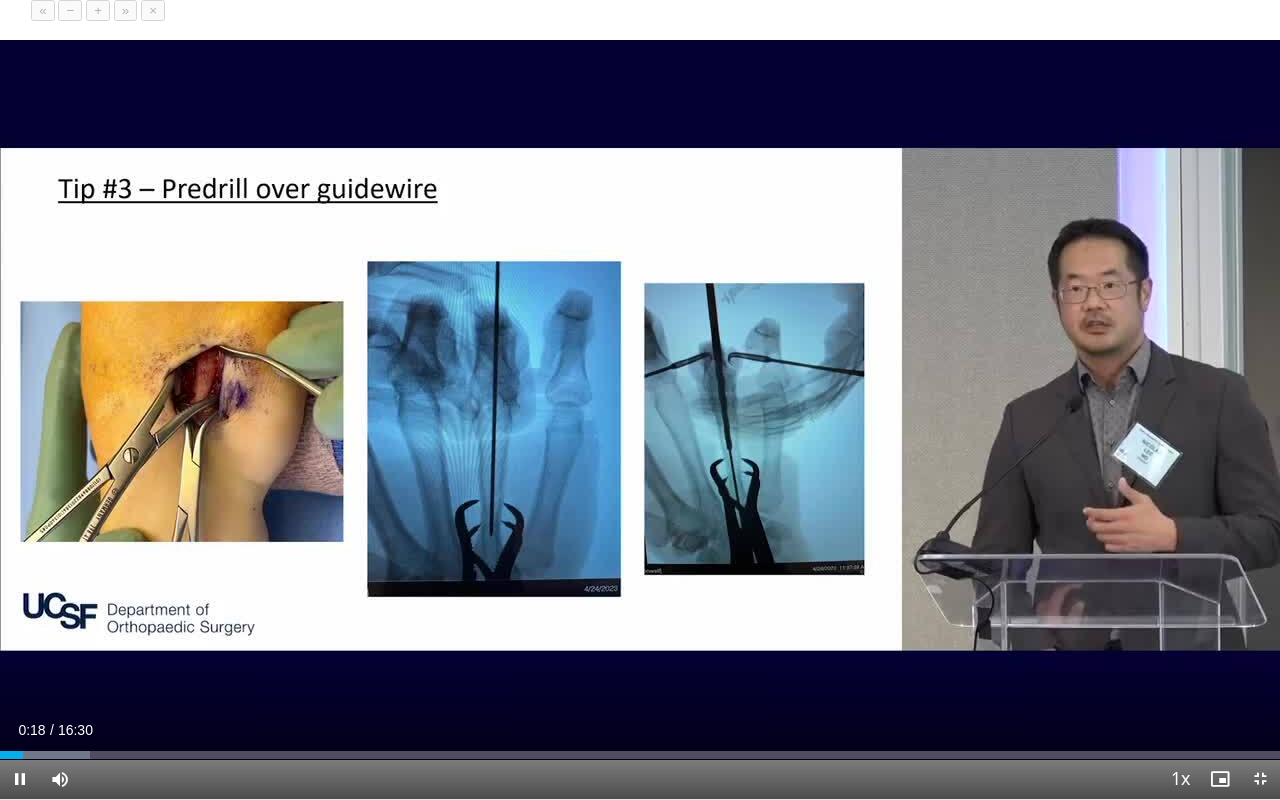 click on "+" at bounding box center (98, 10) 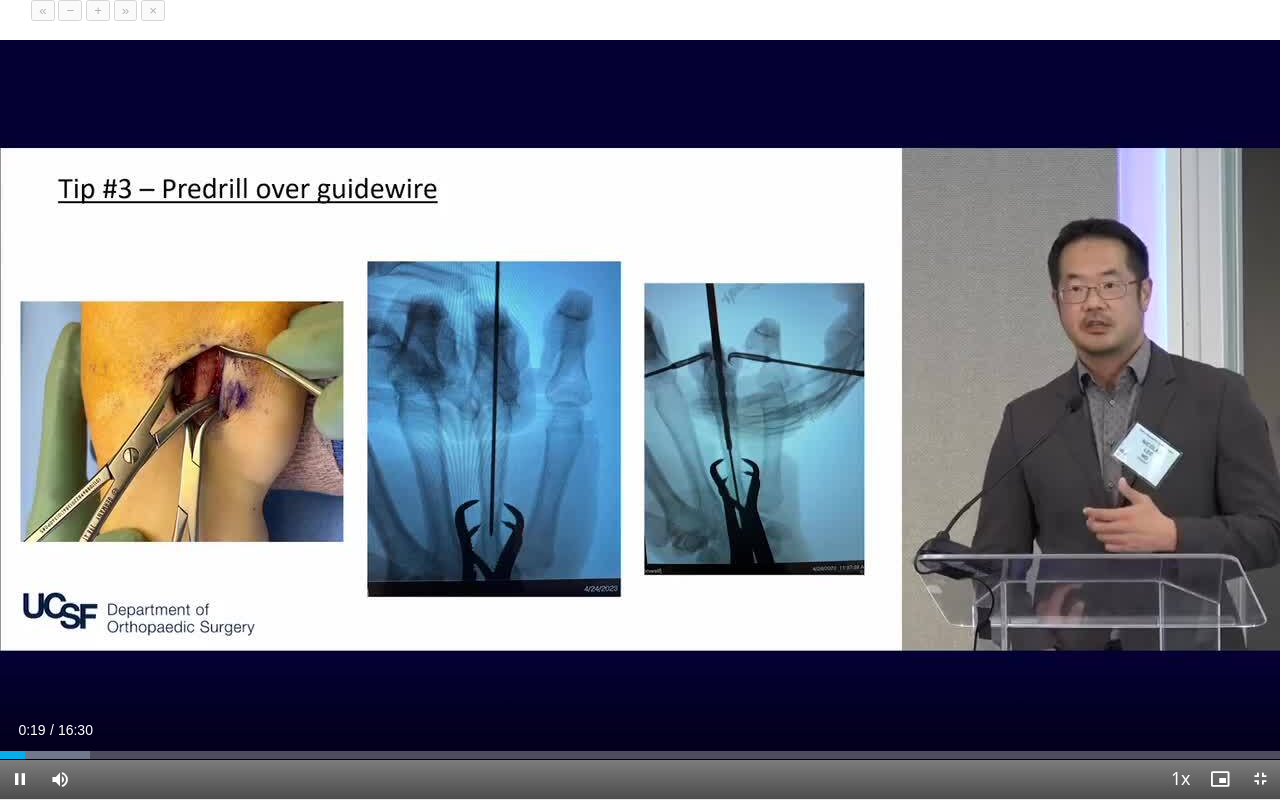 click on "+" at bounding box center (98, 10) 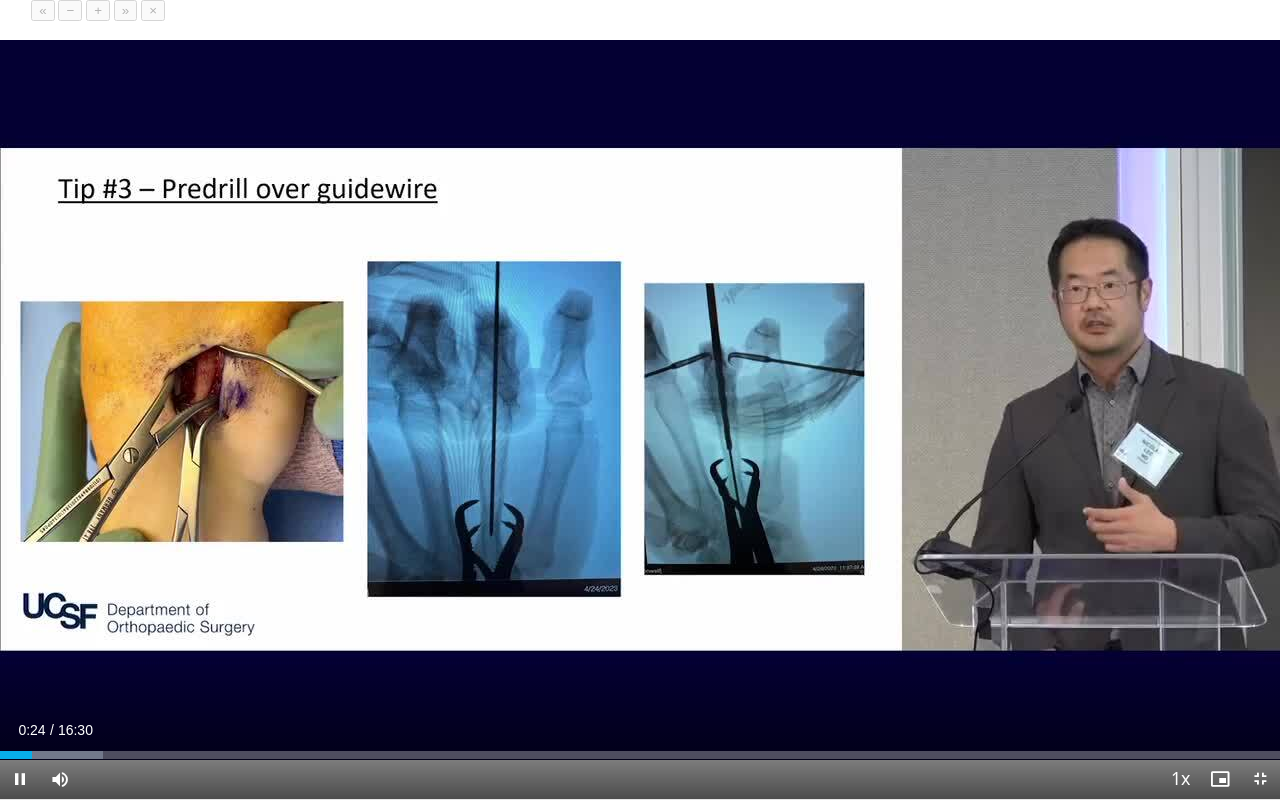 type 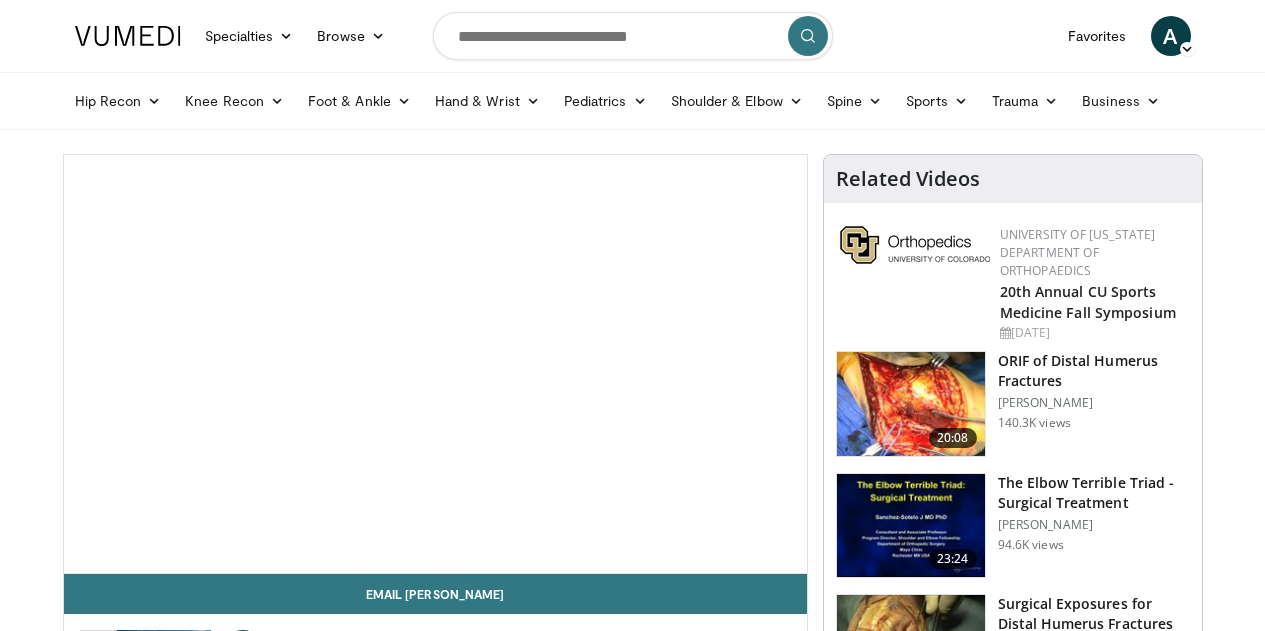 scroll, scrollTop: 0, scrollLeft: 0, axis: both 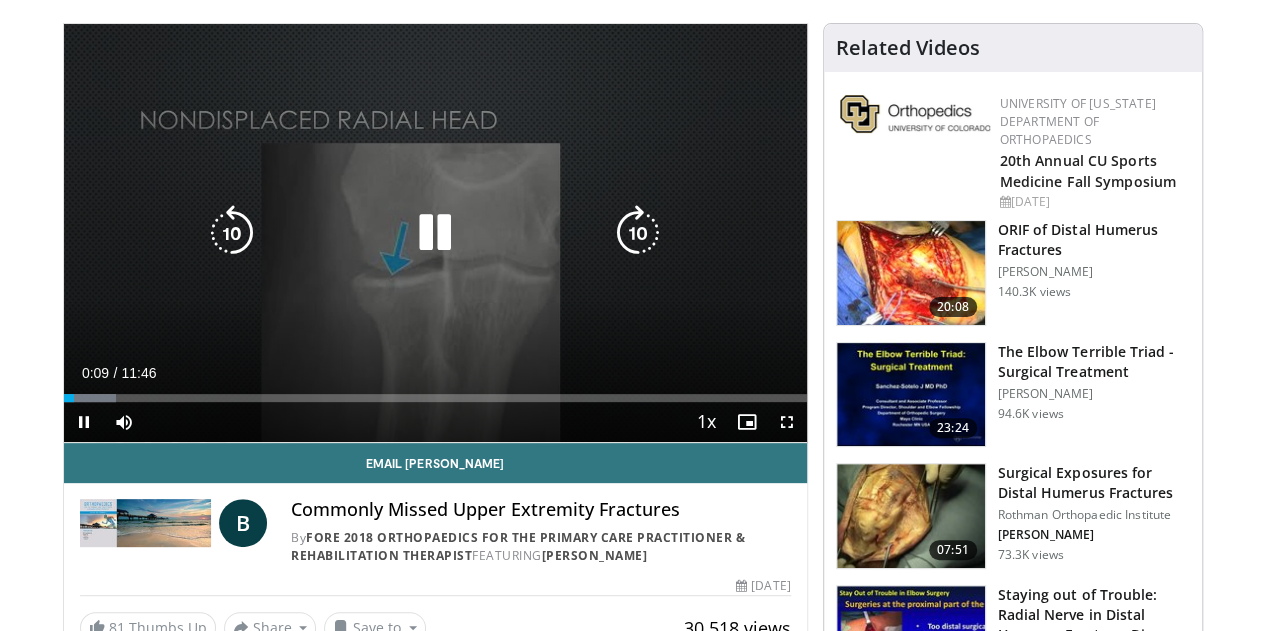 click at bounding box center [435, 233] 